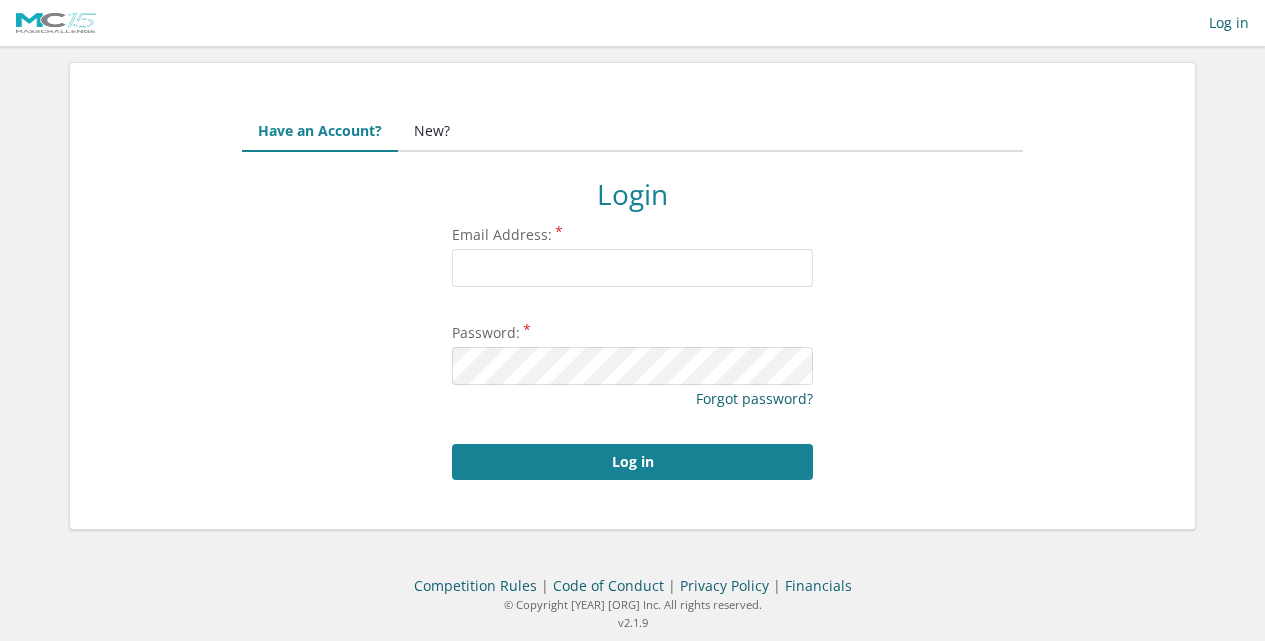 scroll, scrollTop: 0, scrollLeft: 0, axis: both 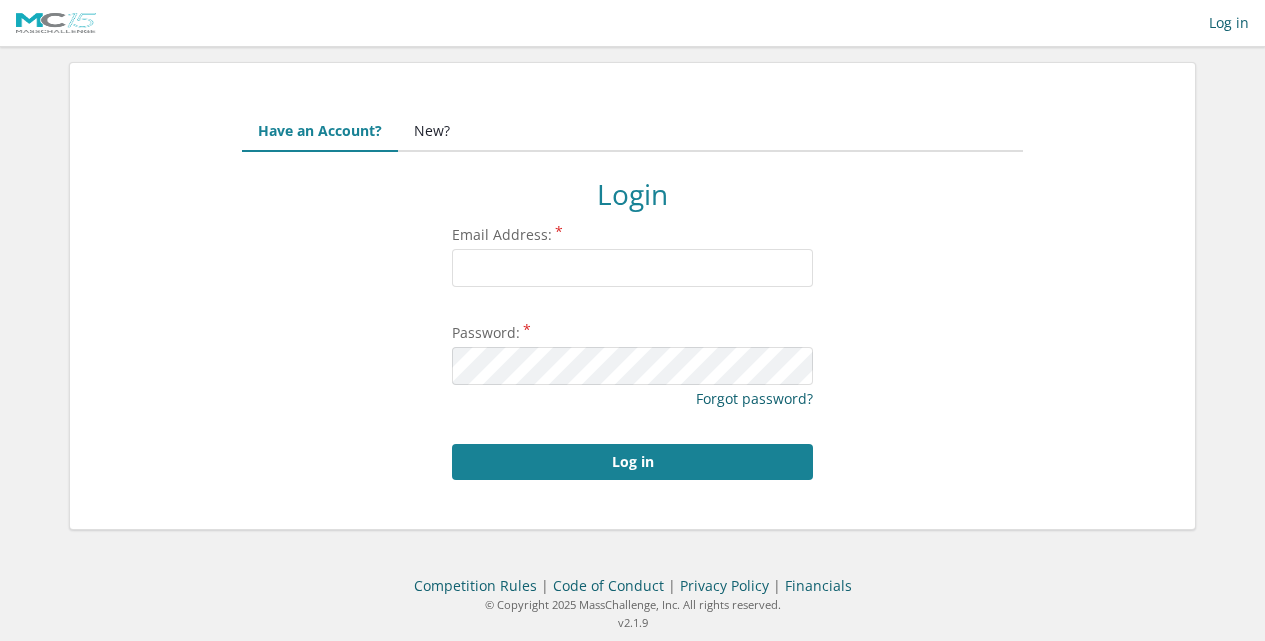 click on "New?" at bounding box center [432, 132] 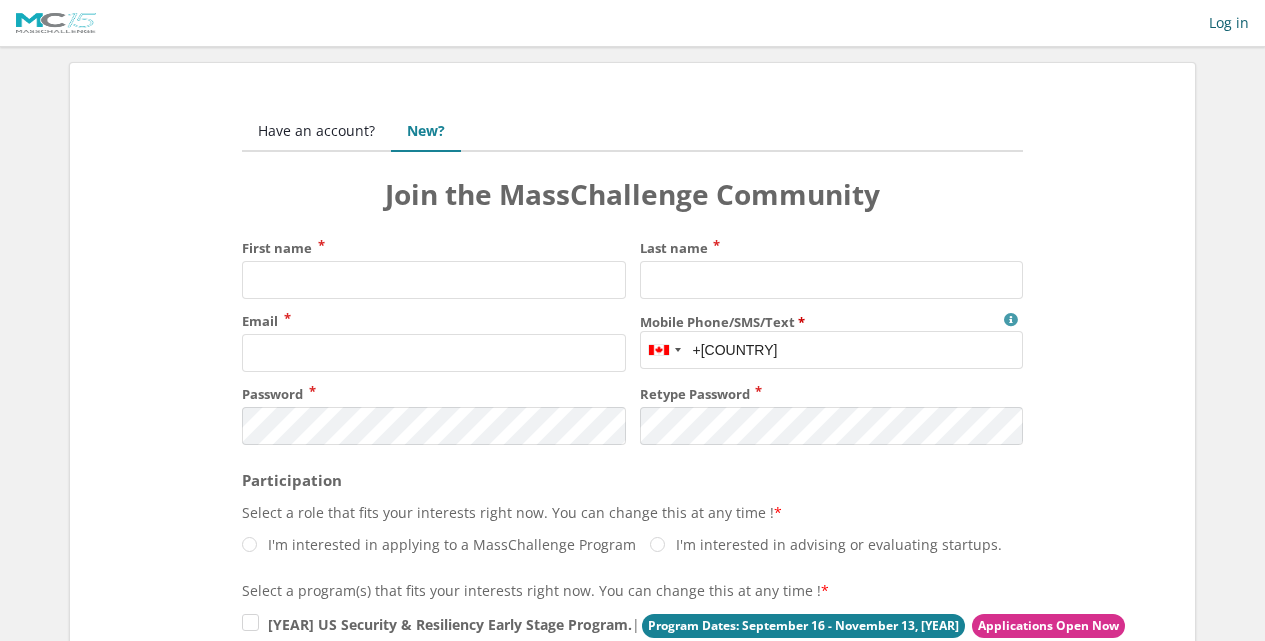 scroll, scrollTop: 0, scrollLeft: 0, axis: both 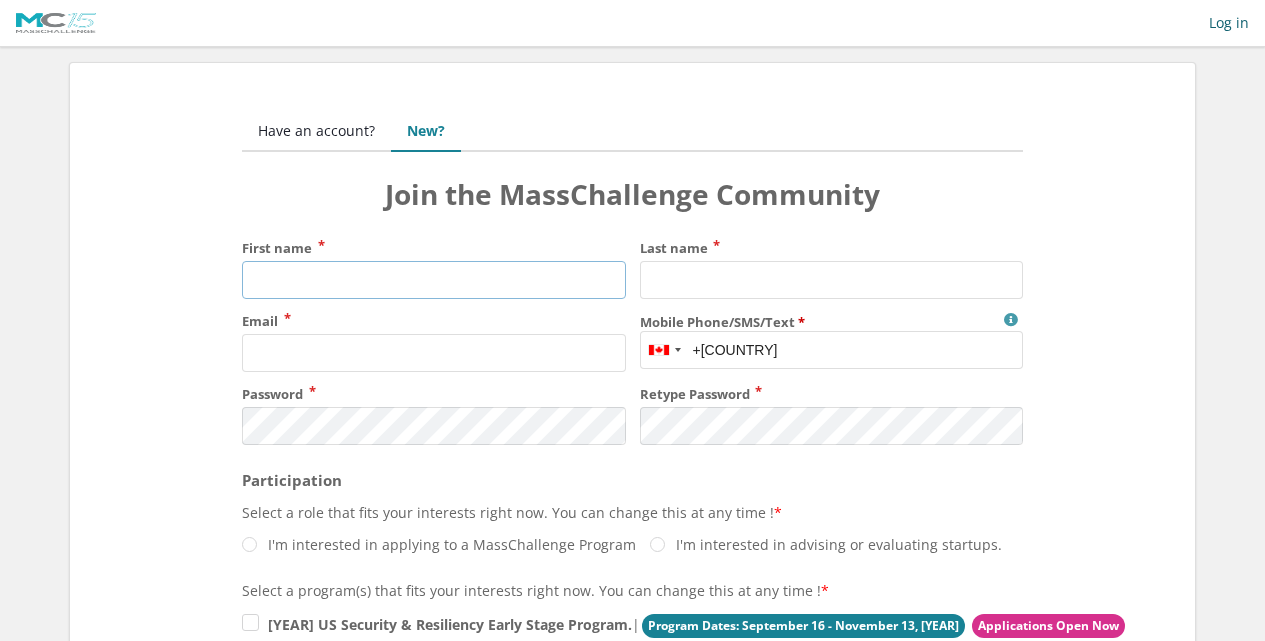 click on "[FIRST] [LAST]" at bounding box center [433, 280] 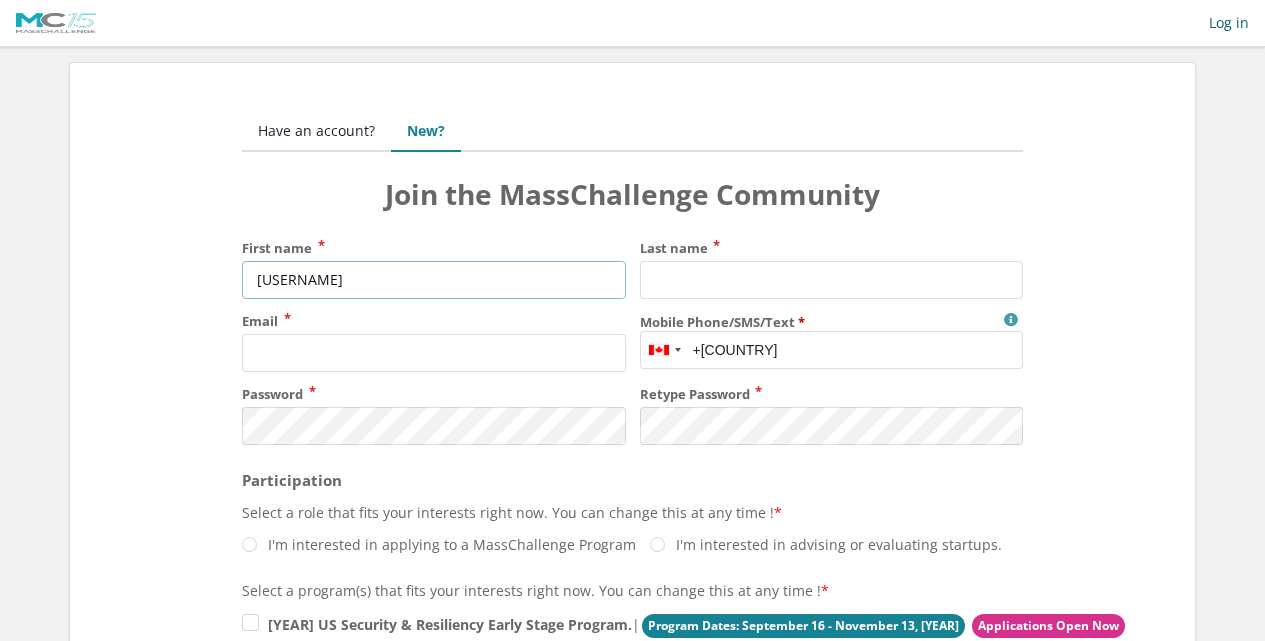 type on "[NAME]" 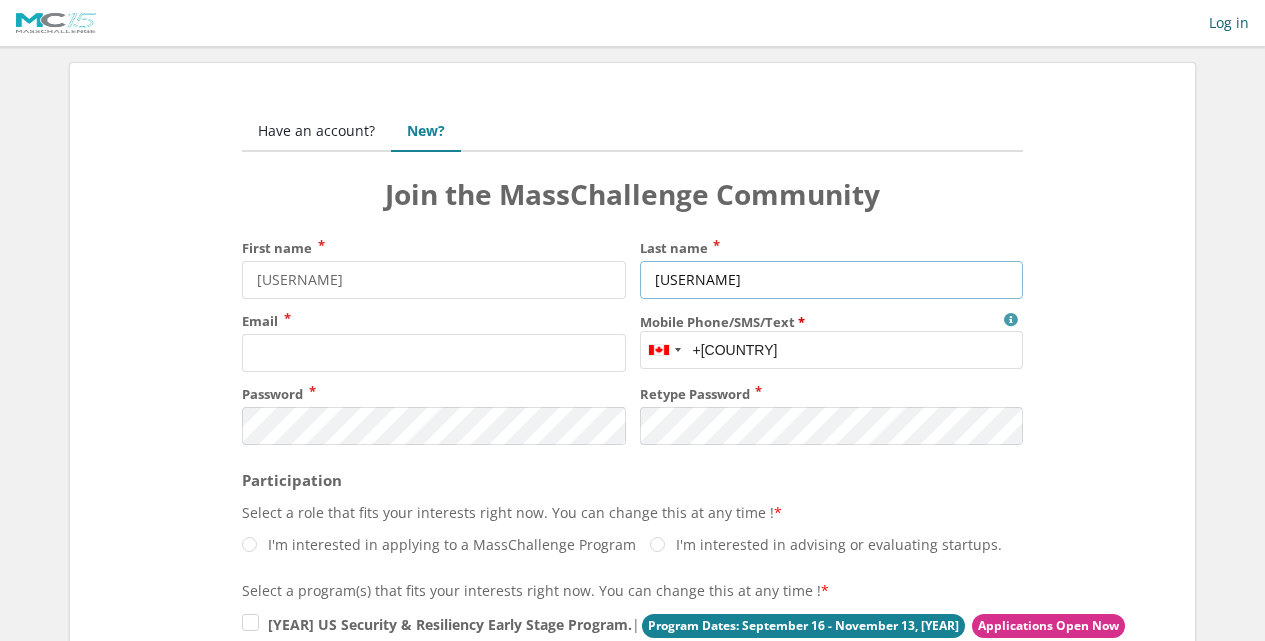 type on "[LAST]" 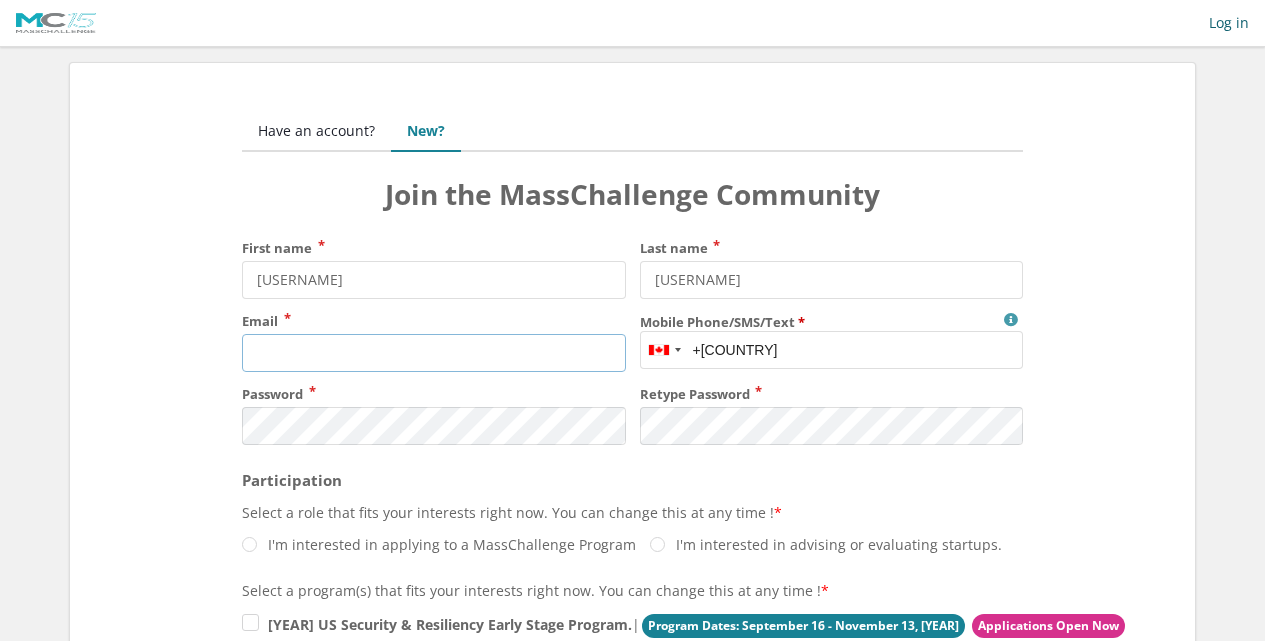 click on "Email" at bounding box center (433, 353) 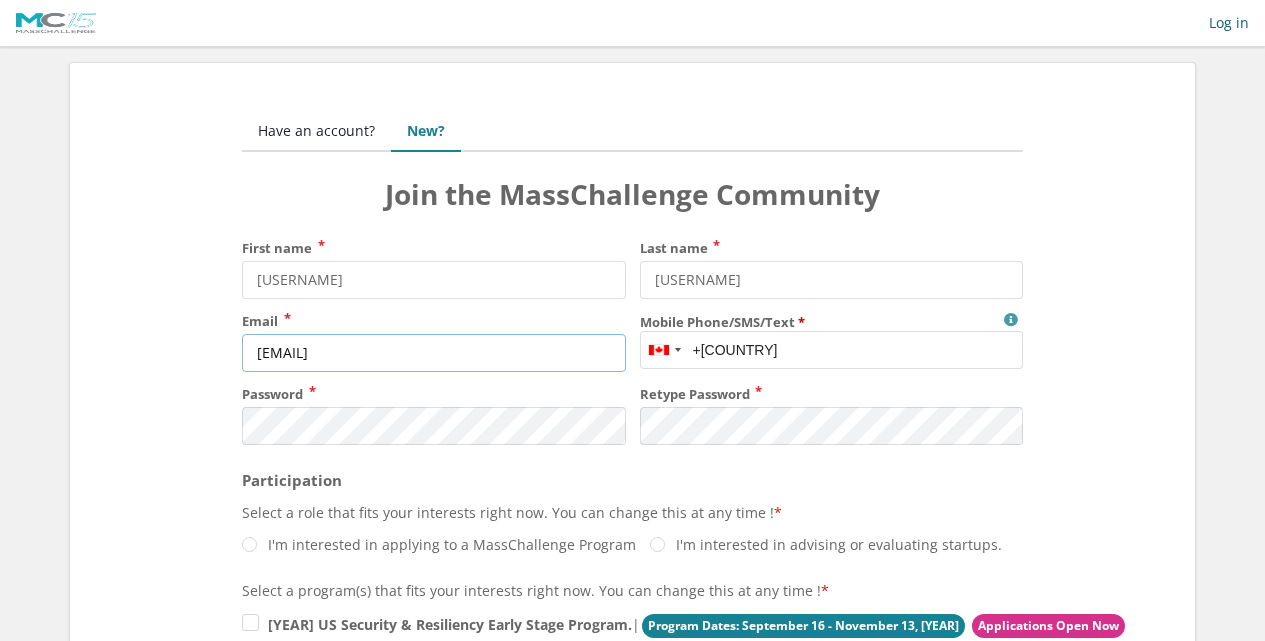 type on "[EMAIL]" 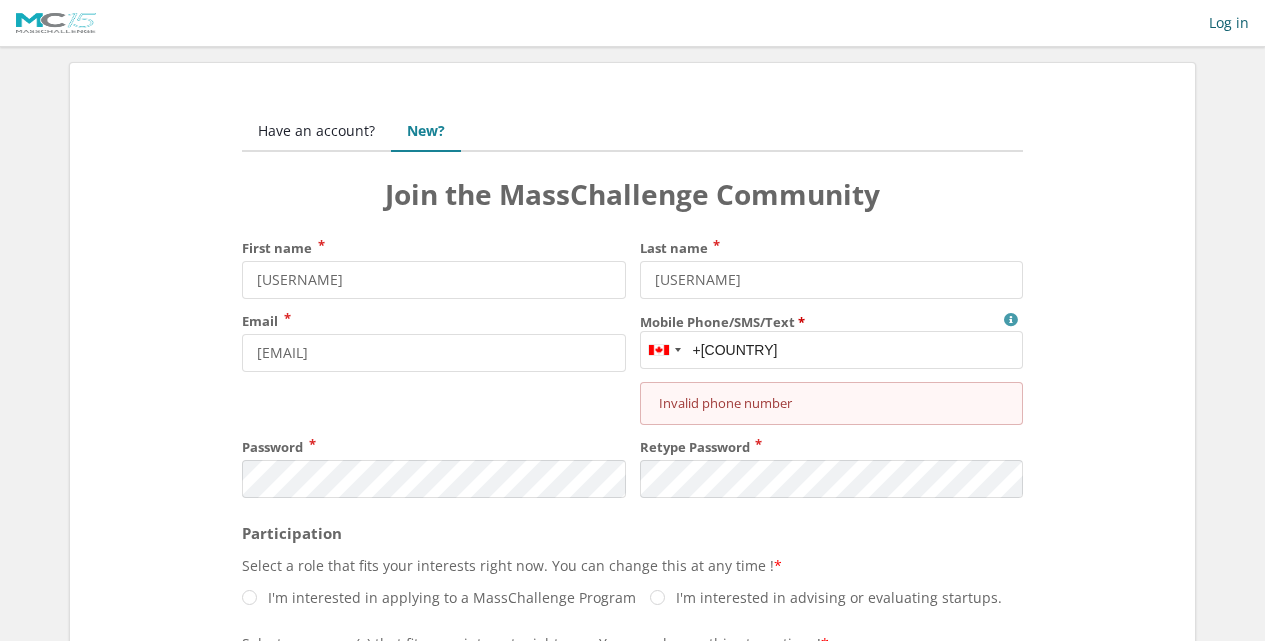 click on "[PHONE_TYPE]" at bounding box center [831, 350] 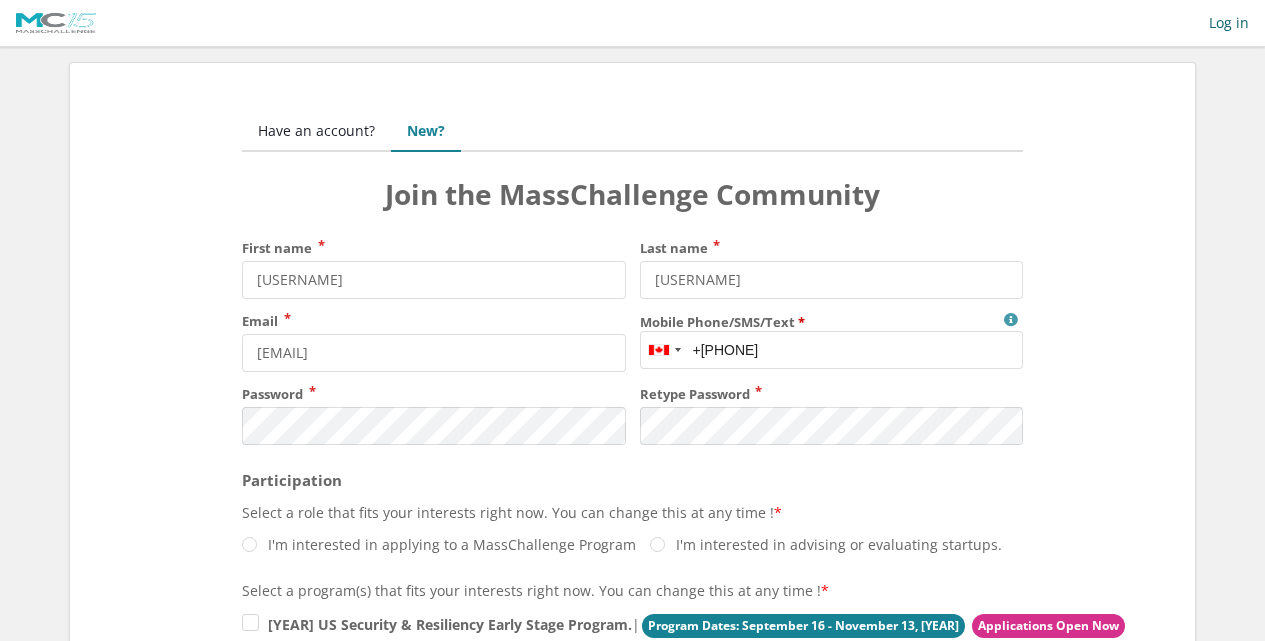 type on "+[COUNTRY][PHONE_EXTENSION]" 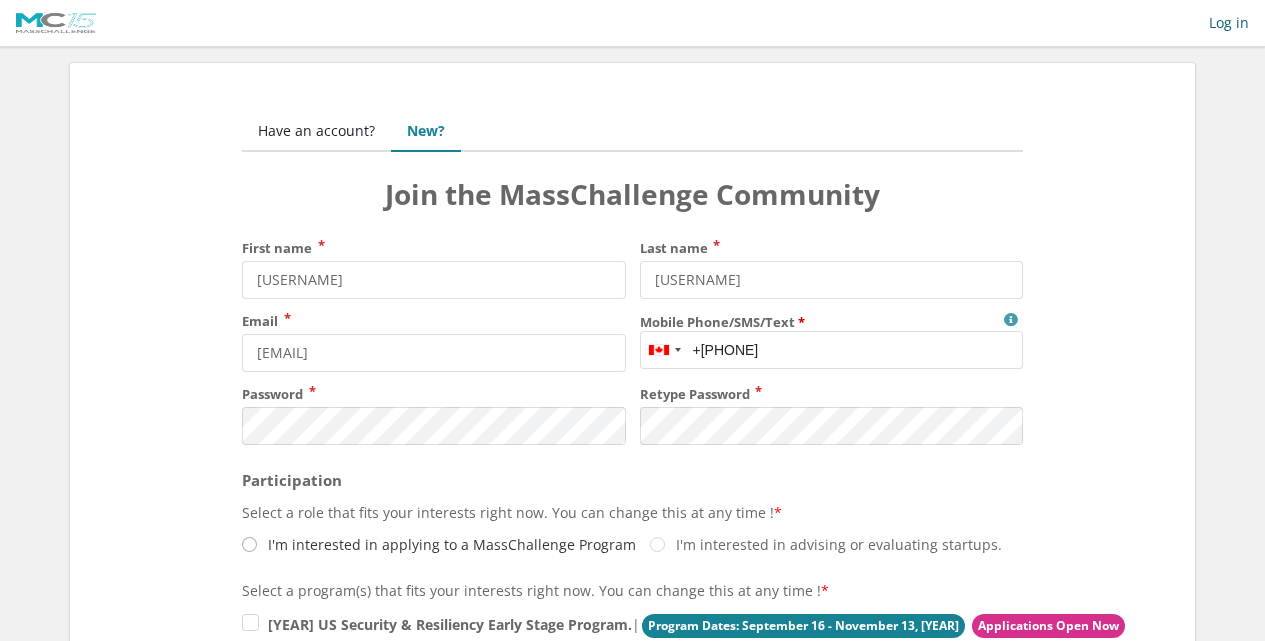 click on "I'm interested in applying to a [BRAND]
Program" at bounding box center [417, 544] 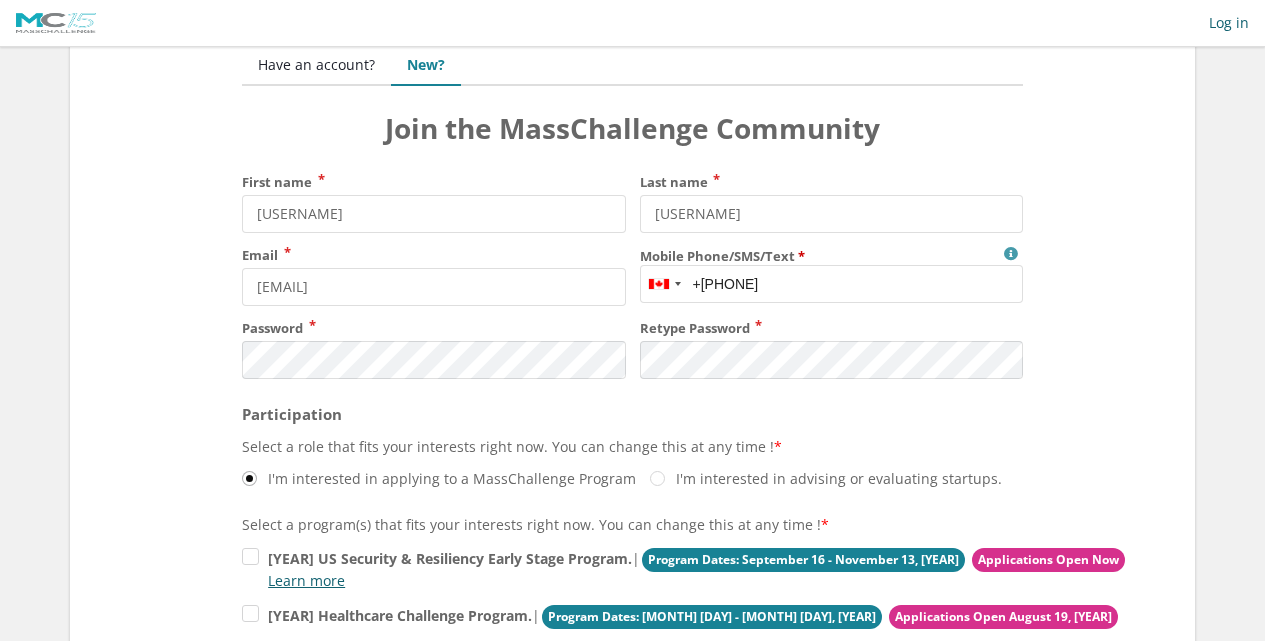 scroll, scrollTop: 100, scrollLeft: 0, axis: vertical 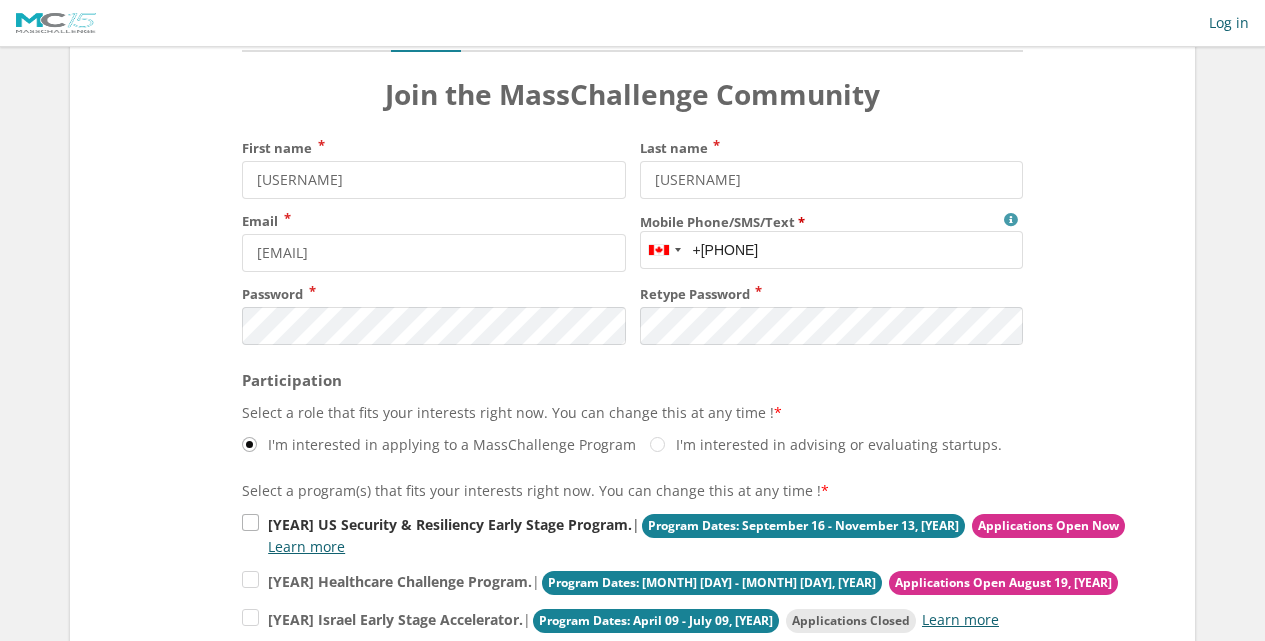 click on "[YEAR] [COUNTRY] [PROGRAM_NAME] [PROGRAM_TIER] Program.   |
Program Dates:
[MONTH] [DAY] - [MONTH] [DAY], [YEAR]
Applications Open Now
Learn more" at bounding box center [697, 538] 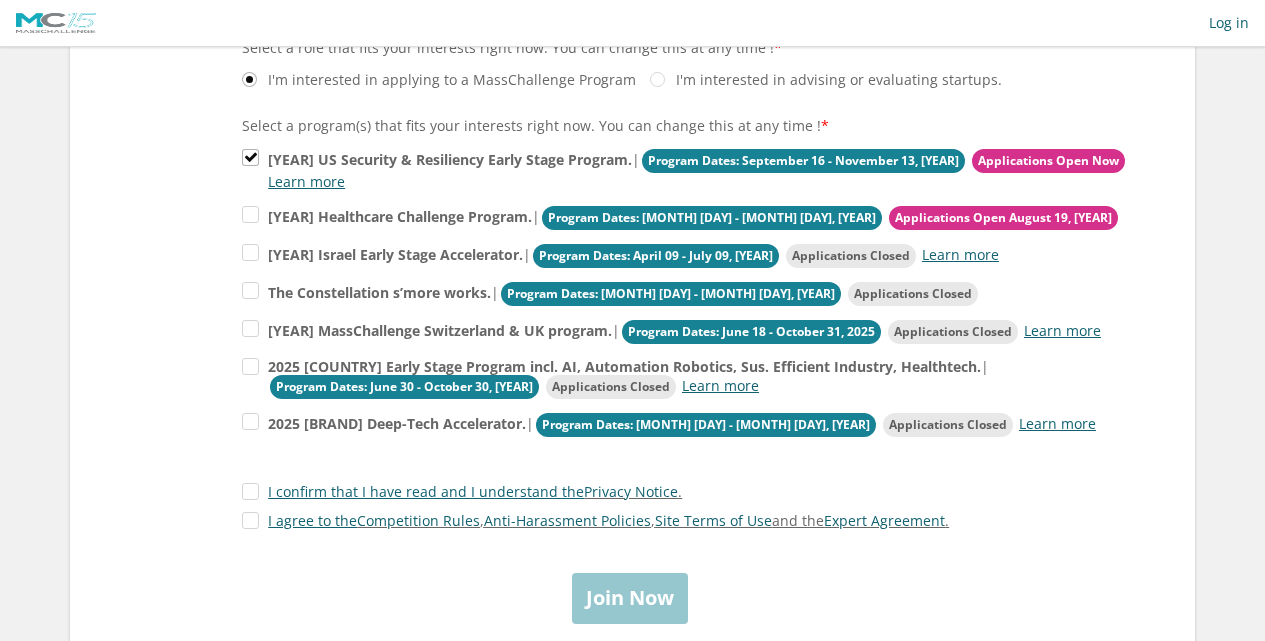 scroll, scrollTop: 500, scrollLeft: 0, axis: vertical 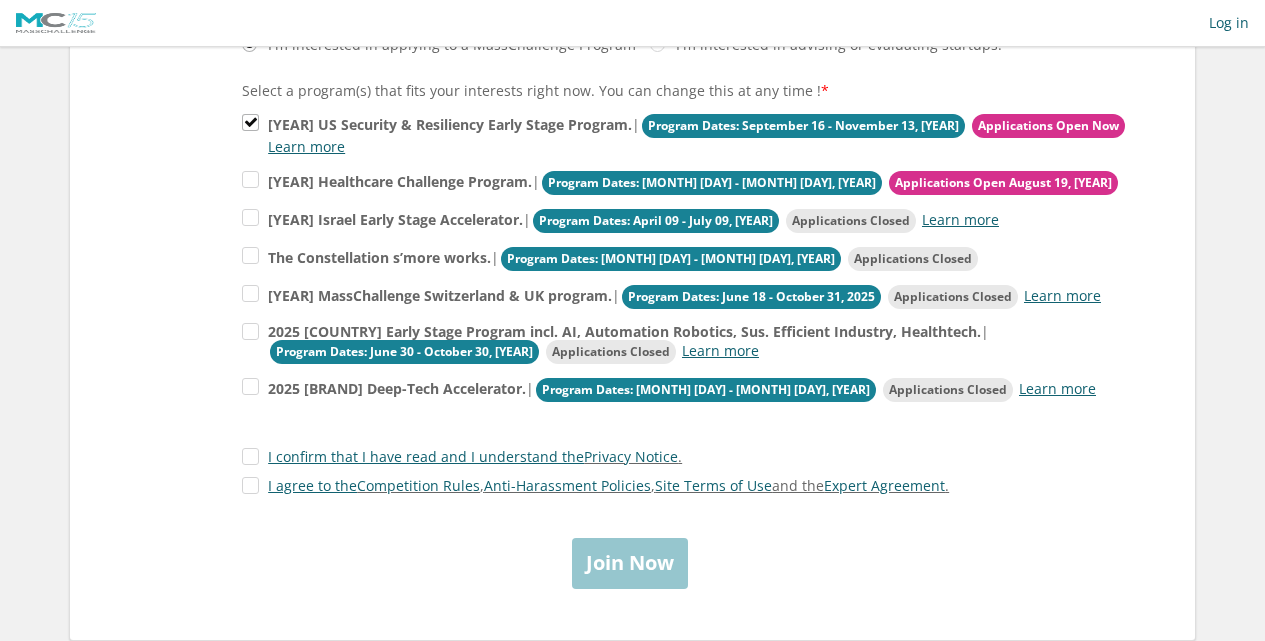 click on "Join Now" at bounding box center (632, 605) 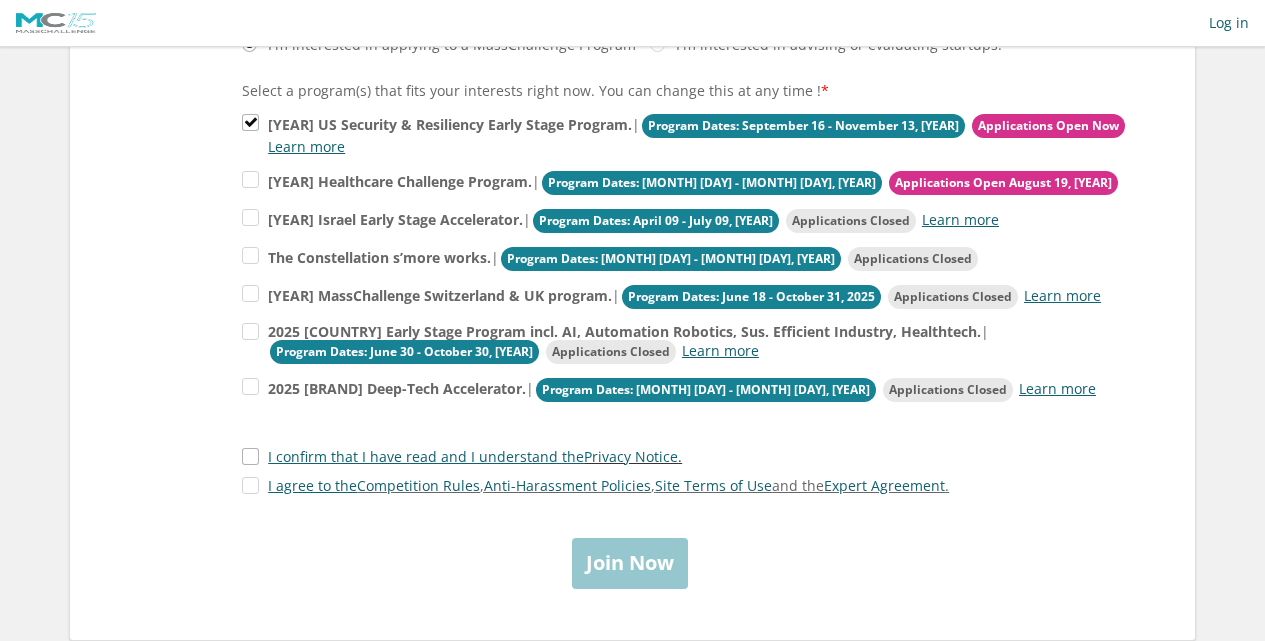 click on "I confirm that I have read and I understand the Privacy Notice ." at bounding box center (462, 498) 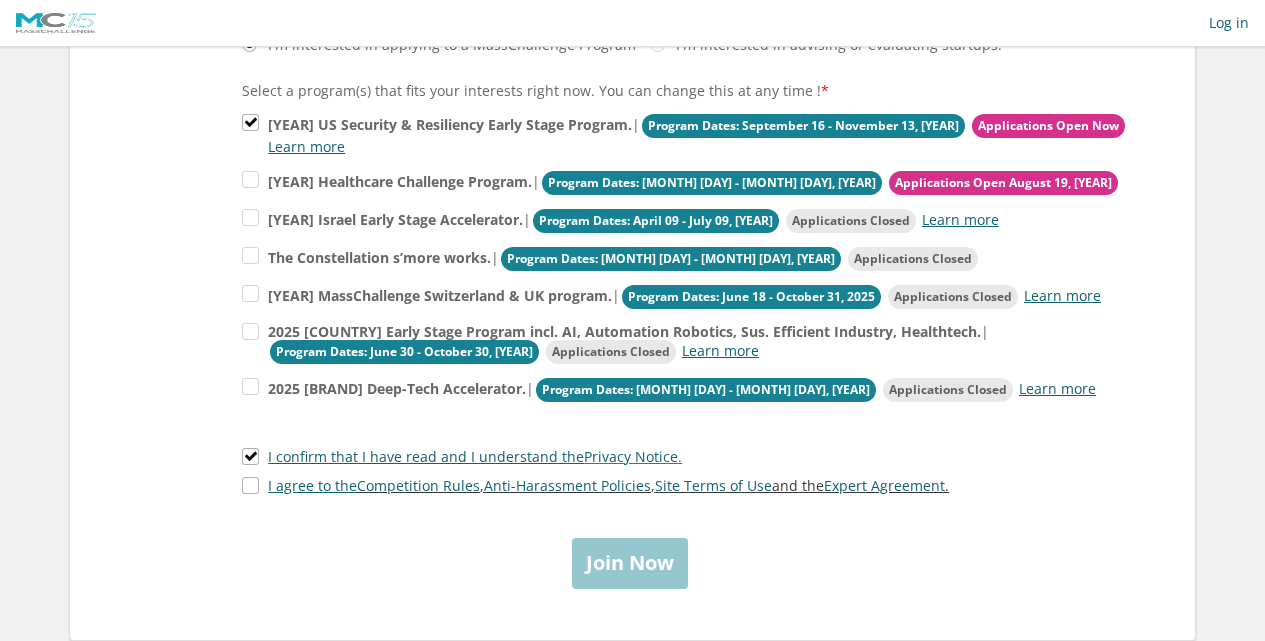 click on "I agree to the  [AGREEMENT_TYPE] ,  [AGREEMENT_TYPE] ,  [AGREEMENT_TYPE]  and the  [AGREEMENT_TYPE] ." at bounding box center (601, 527) 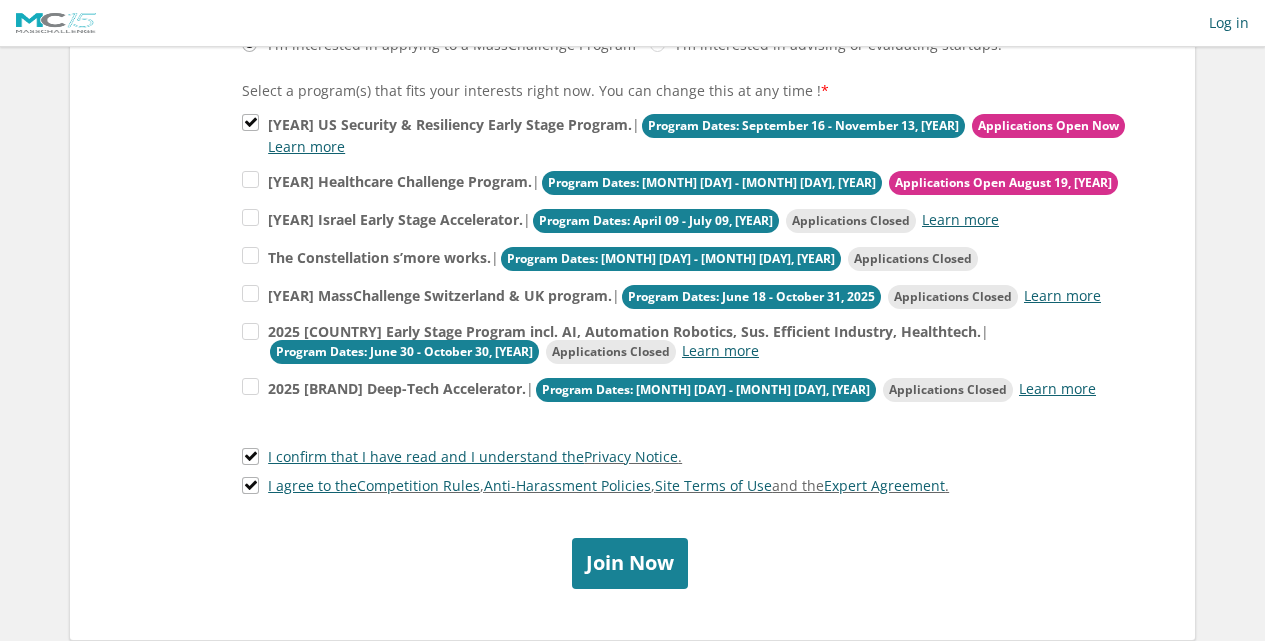 click on "Join Now" at bounding box center [630, 605] 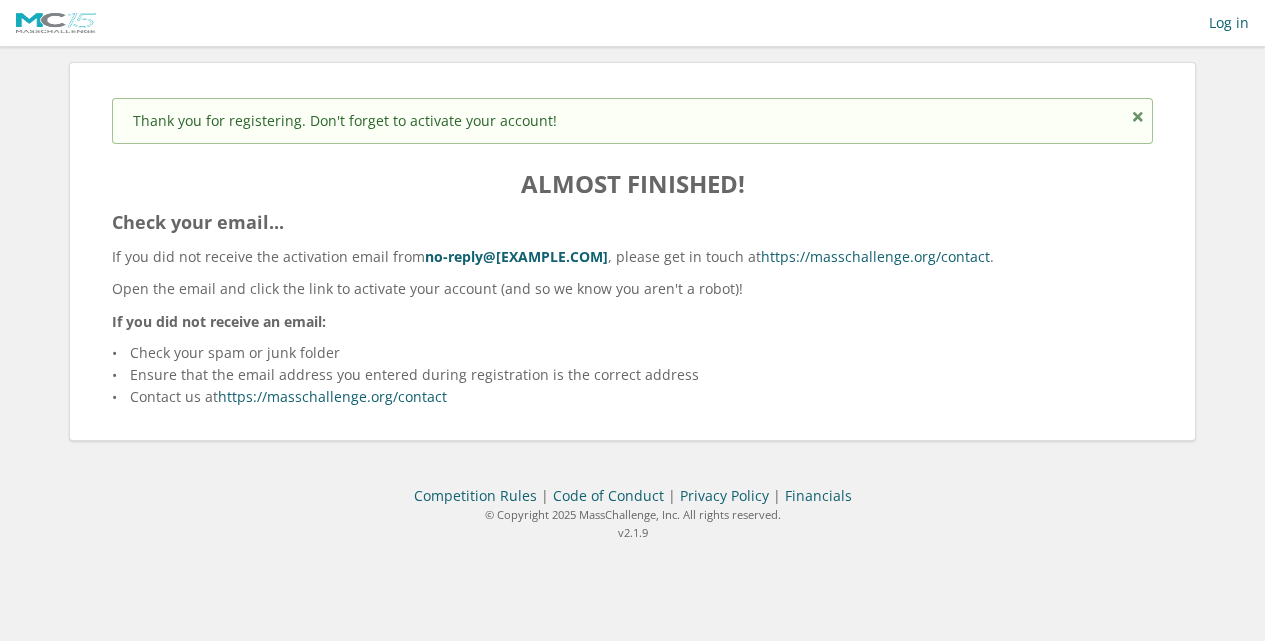 scroll, scrollTop: 0, scrollLeft: 0, axis: both 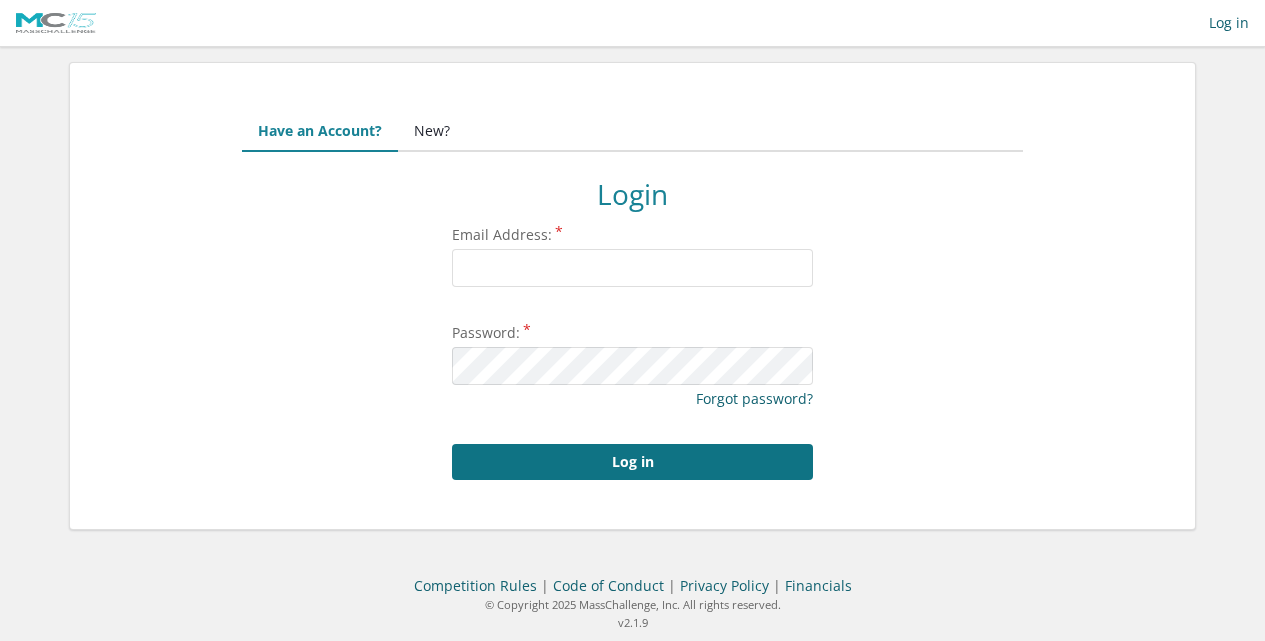 type on "nbaffour@sortedq.com" 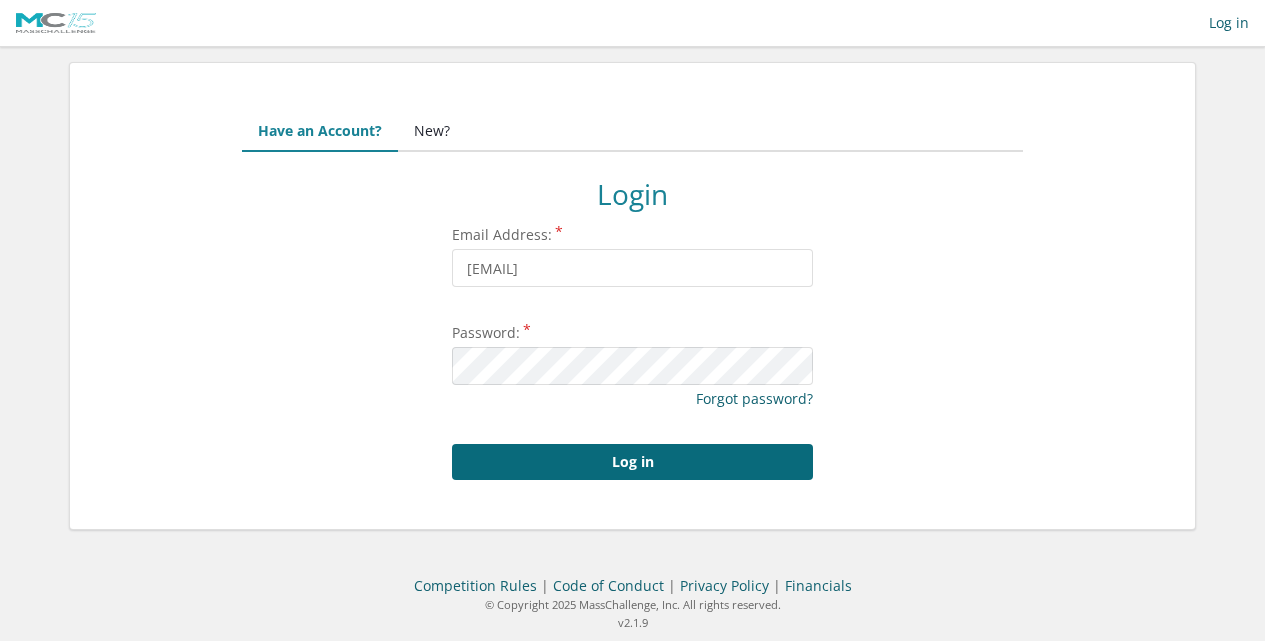click on "Log in" at bounding box center [632, 462] 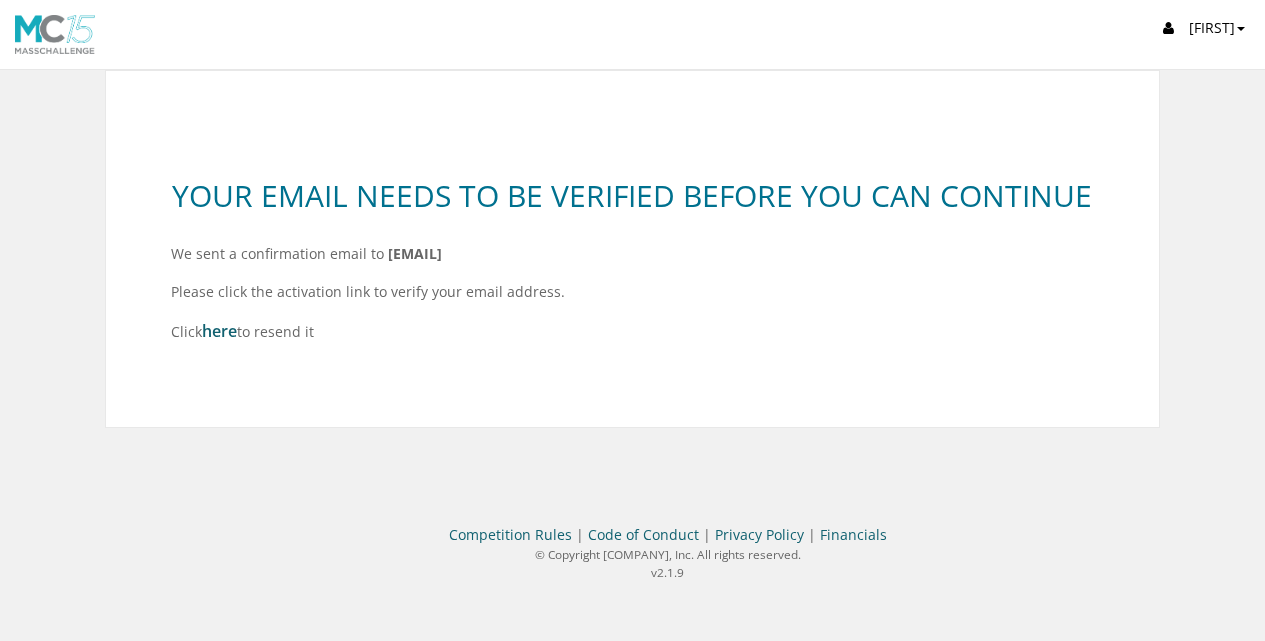 scroll, scrollTop: 0, scrollLeft: 0, axis: both 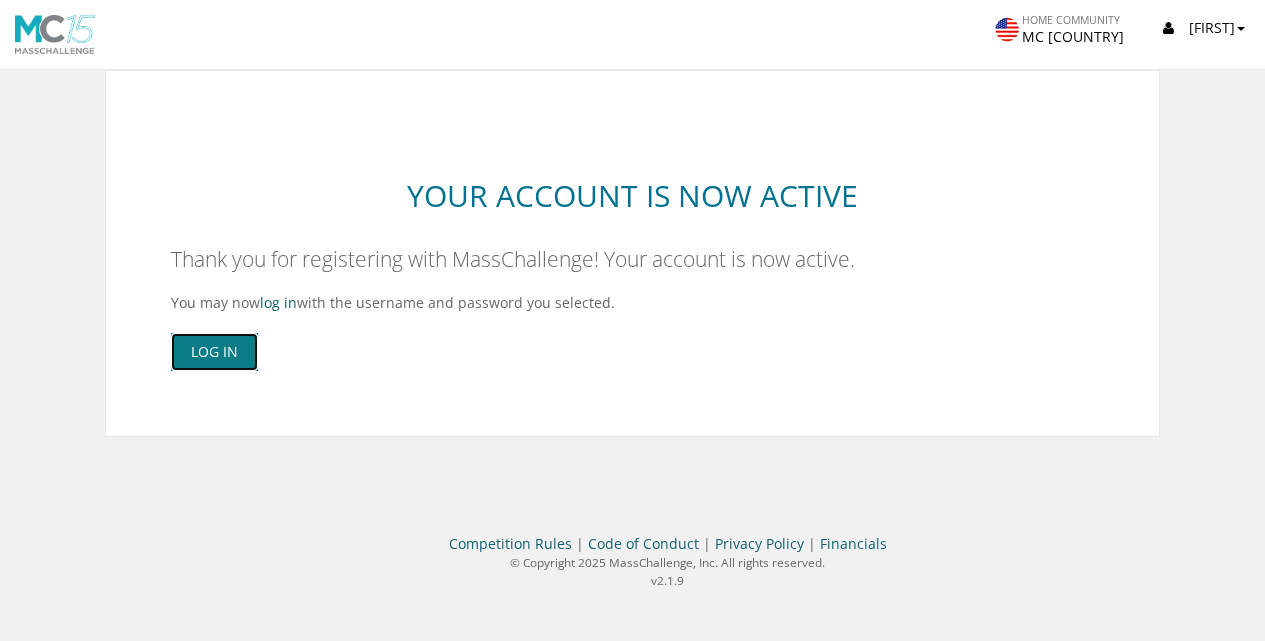 click on "Log In" at bounding box center (214, 352) 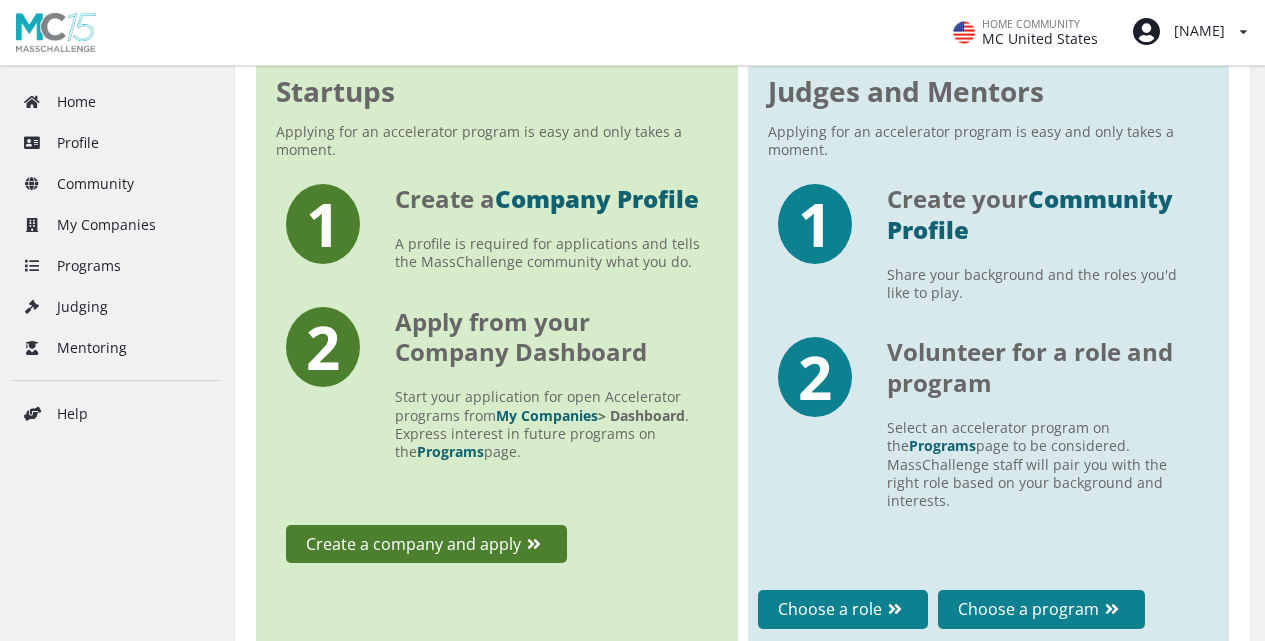 scroll, scrollTop: 400, scrollLeft: 0, axis: vertical 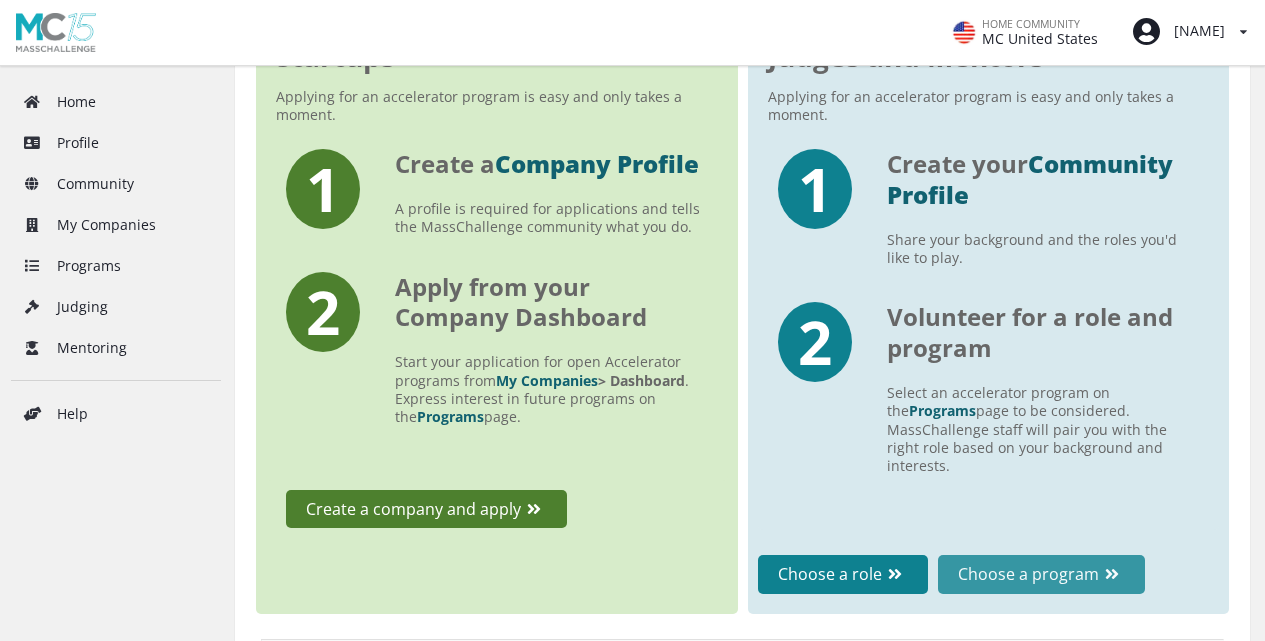 click on "Choose a program" at bounding box center (1041, 574) 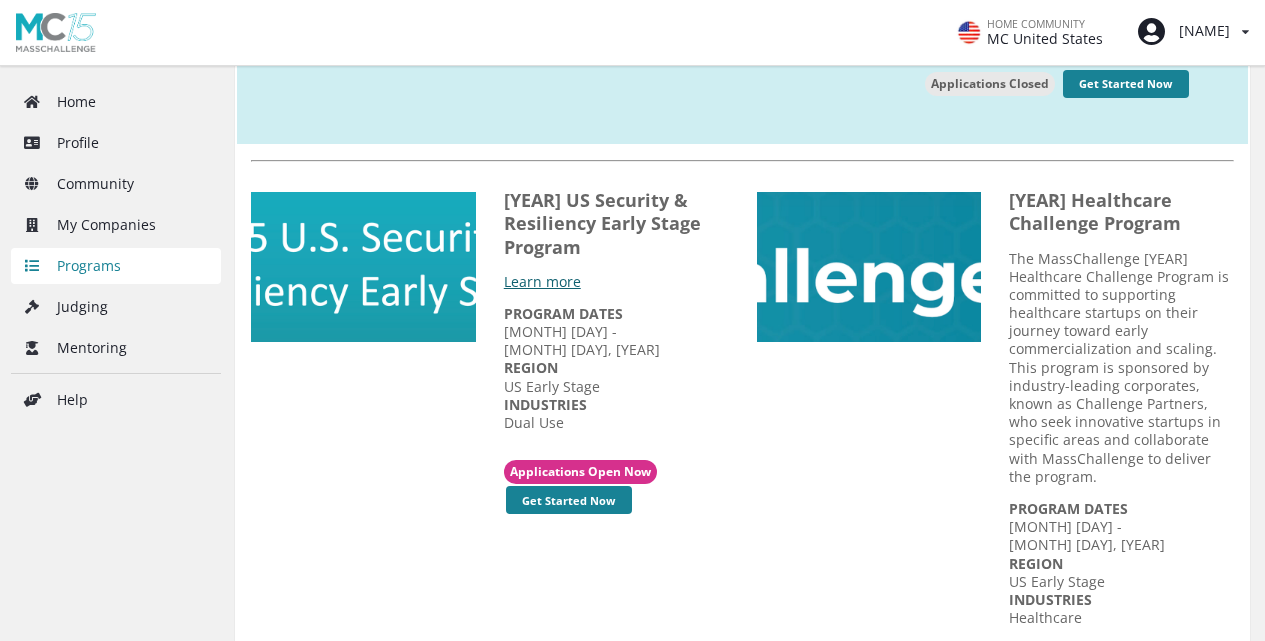 scroll, scrollTop: 1200, scrollLeft: 0, axis: vertical 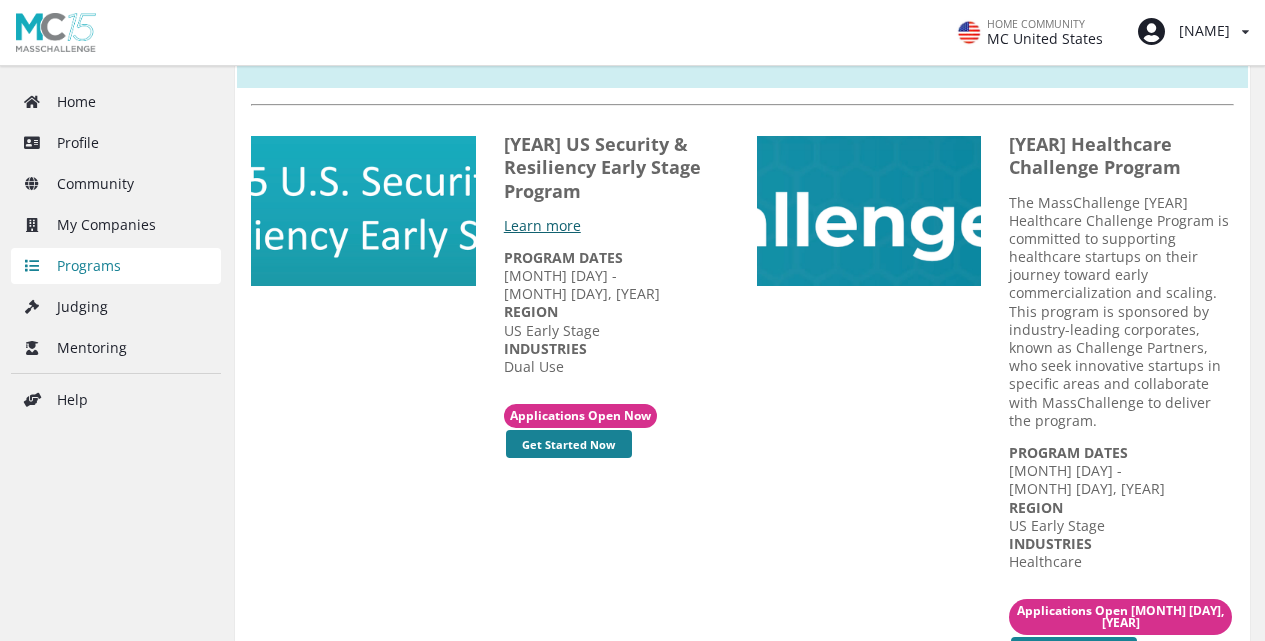 click on "Applications Open Now" at bounding box center [580, 434] 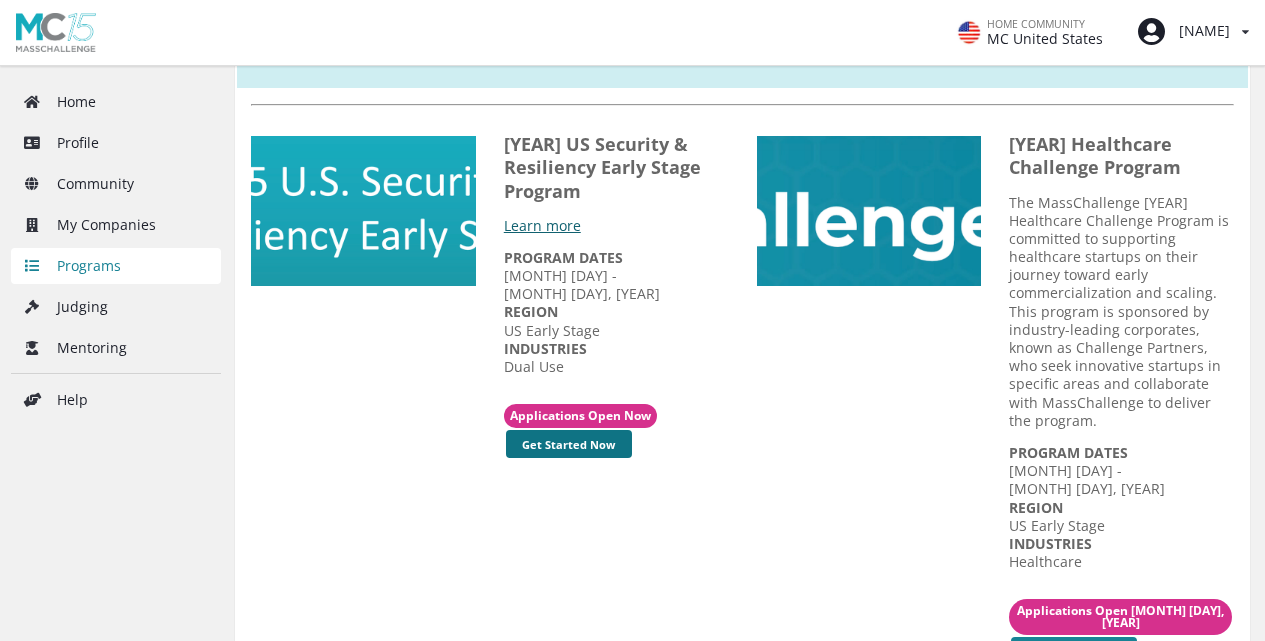 click on "Get Started Now" at bounding box center [569, 462] 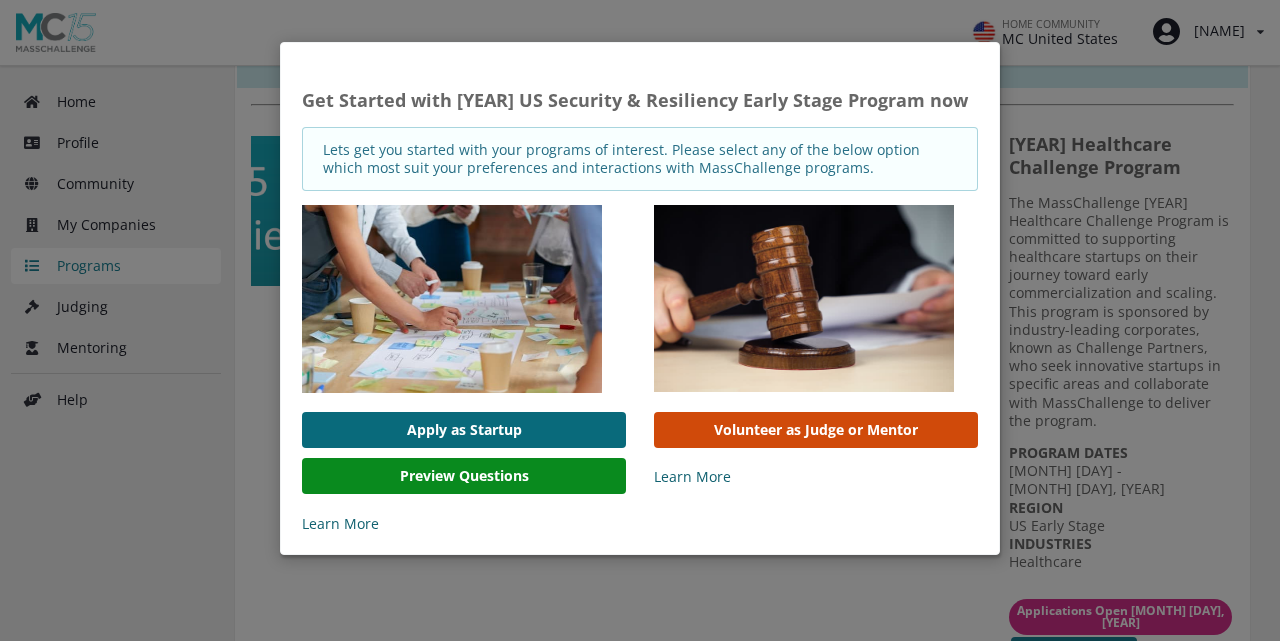 click on "Apply as Startup" at bounding box center (464, 430) 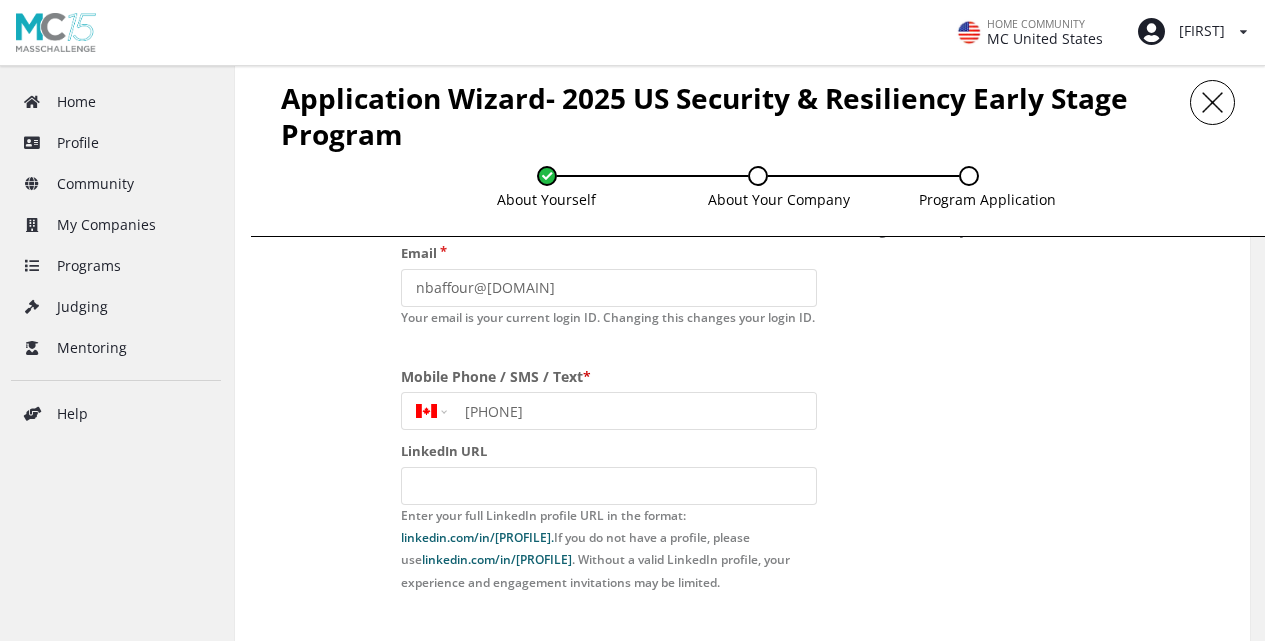 scroll, scrollTop: 400, scrollLeft: 0, axis: vertical 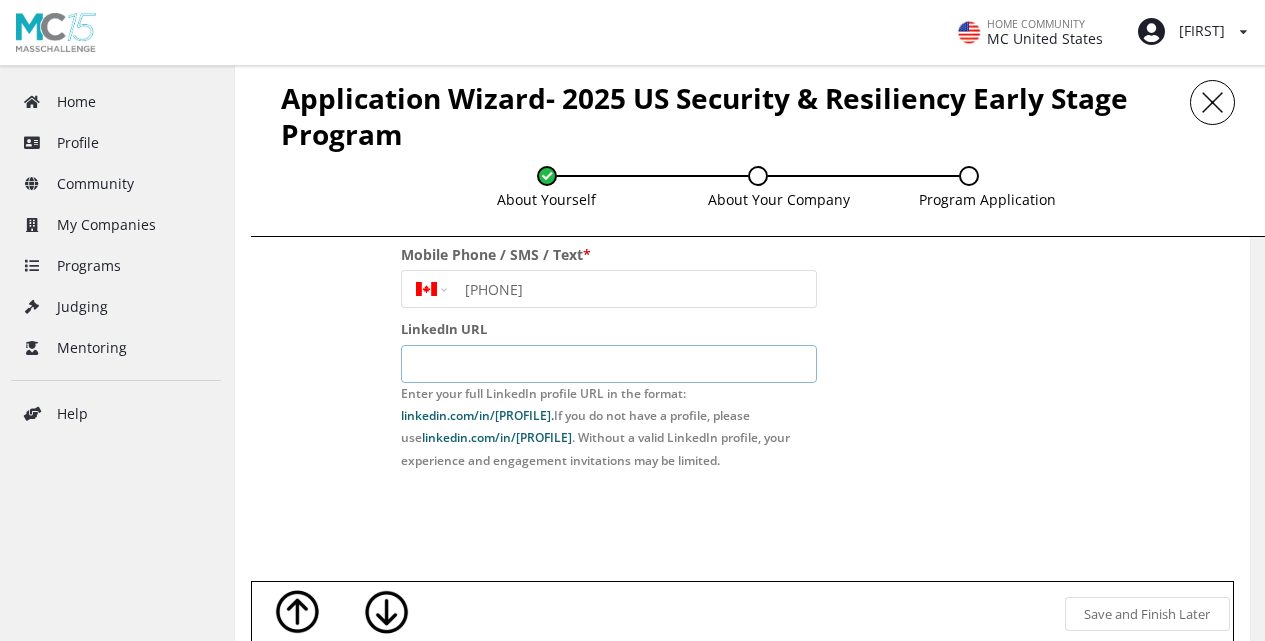 click at bounding box center (501, 87) 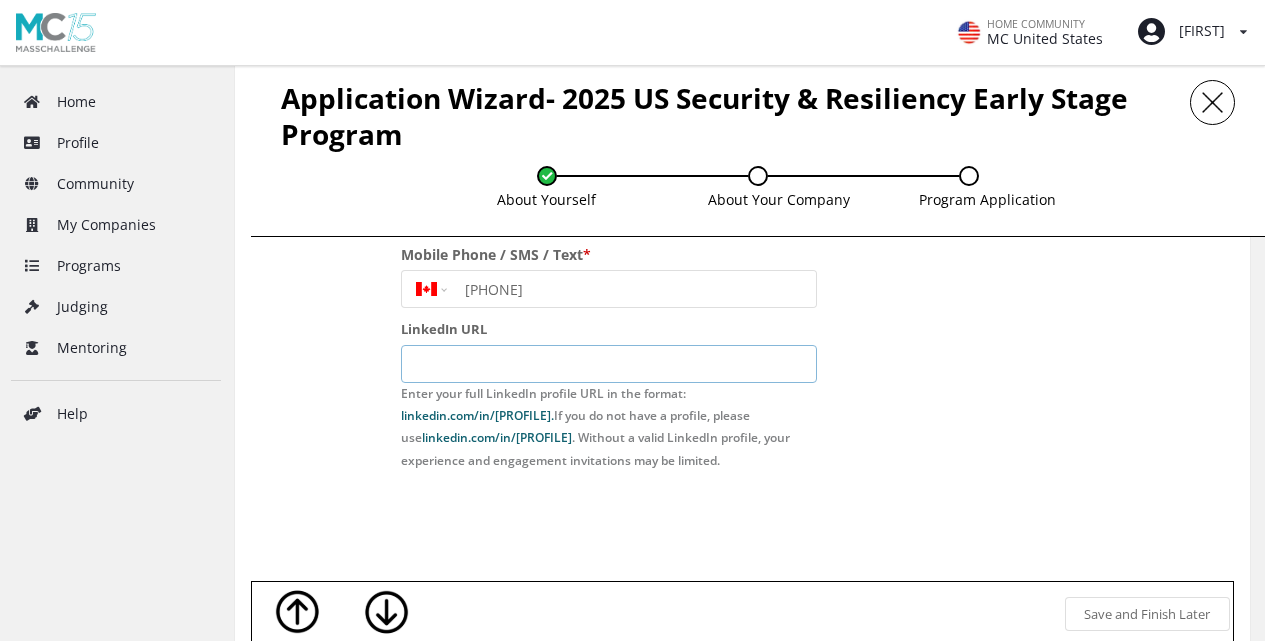 paste on "https://www.[WEBSITE]/in/[NAME]/[ID]/" 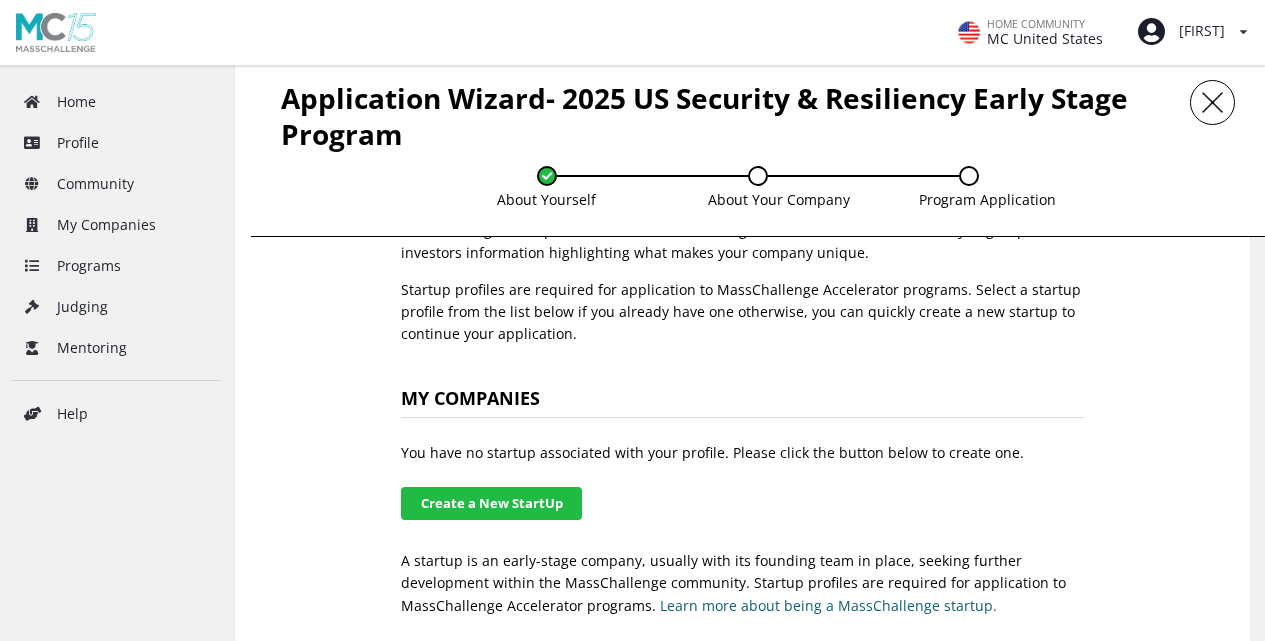 scroll, scrollTop: 966, scrollLeft: 0, axis: vertical 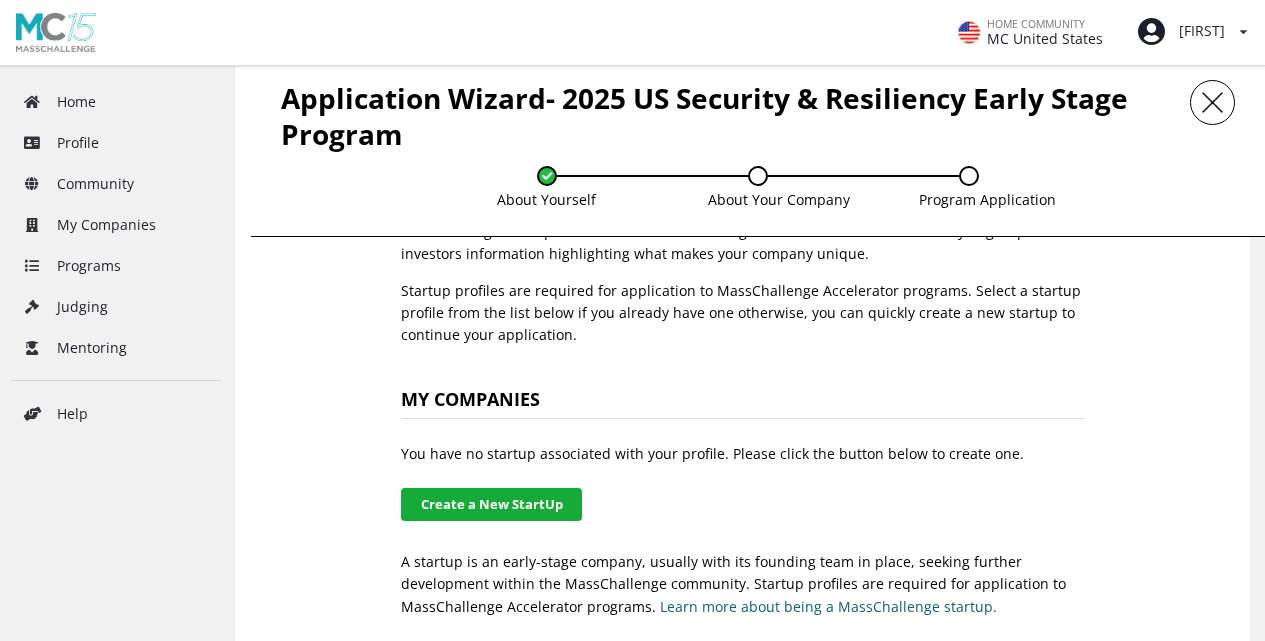 type on "https://www.[WEBSITE]/in/[NAME]/[ID]/" 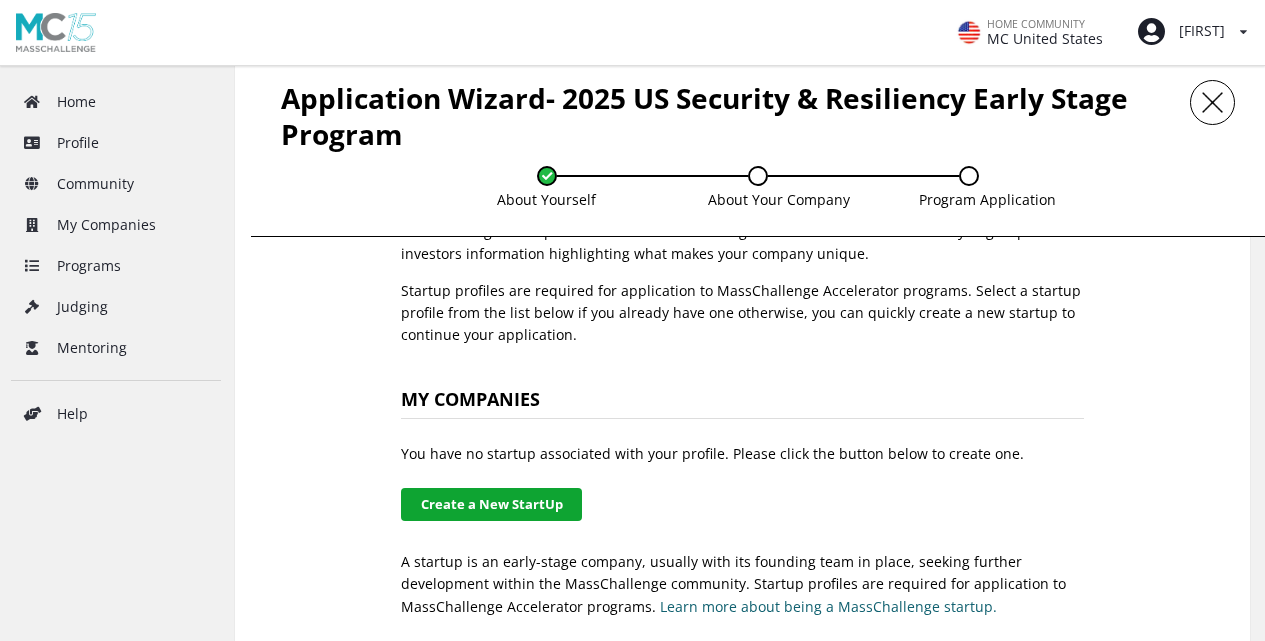 click on "Create a New StartUp" at bounding box center [491, 504] 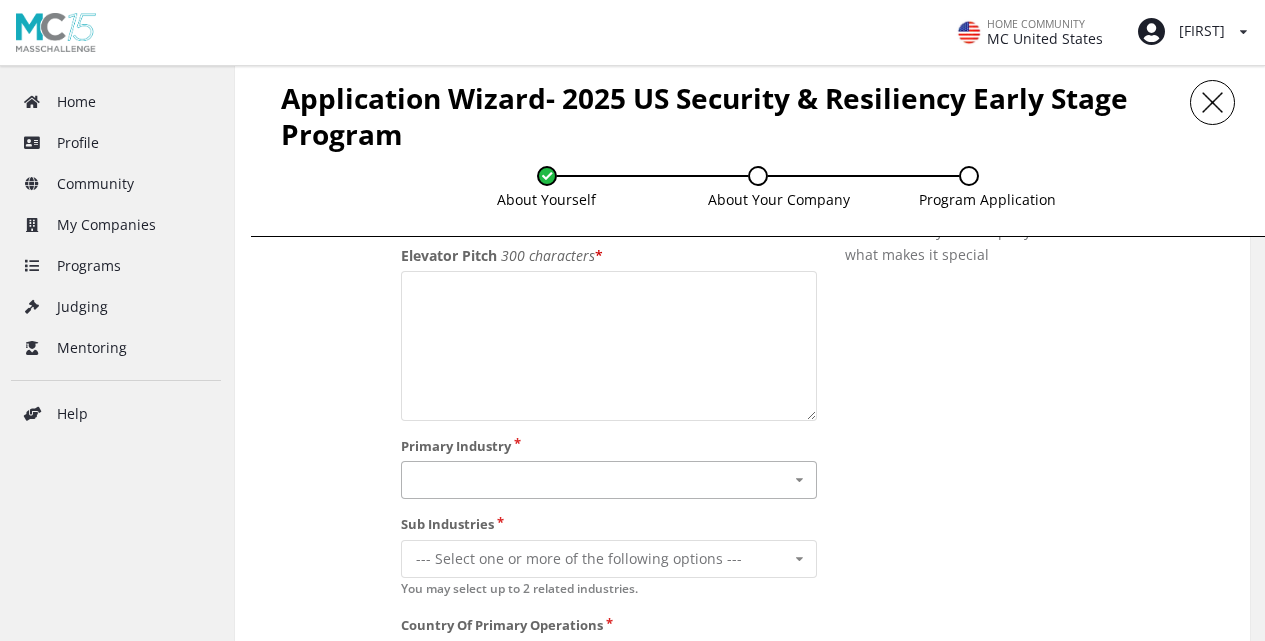 scroll, scrollTop: 1466, scrollLeft: 0, axis: vertical 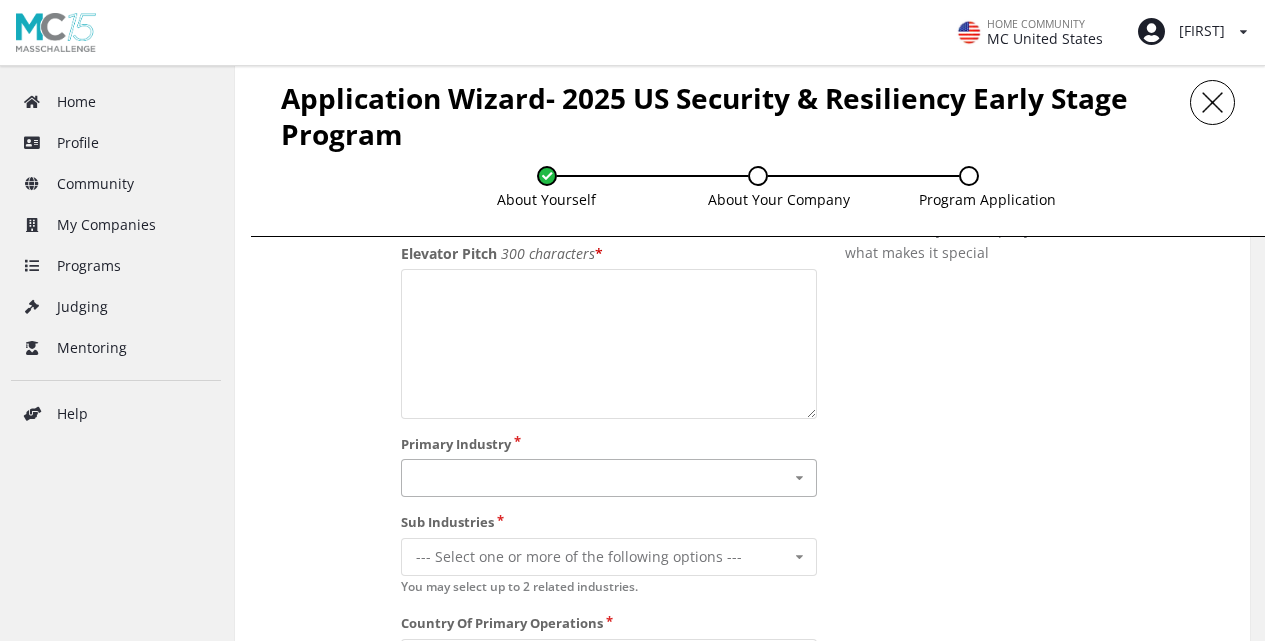 click at bounding box center [610, 478] 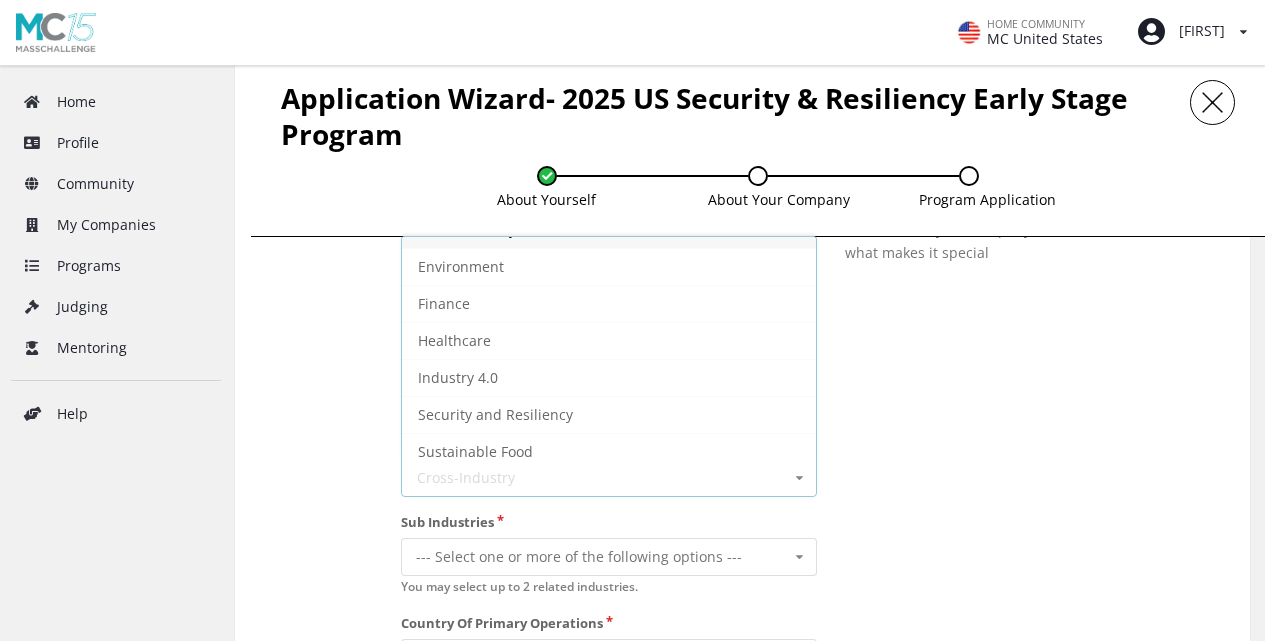 scroll, scrollTop: 0, scrollLeft: 0, axis: both 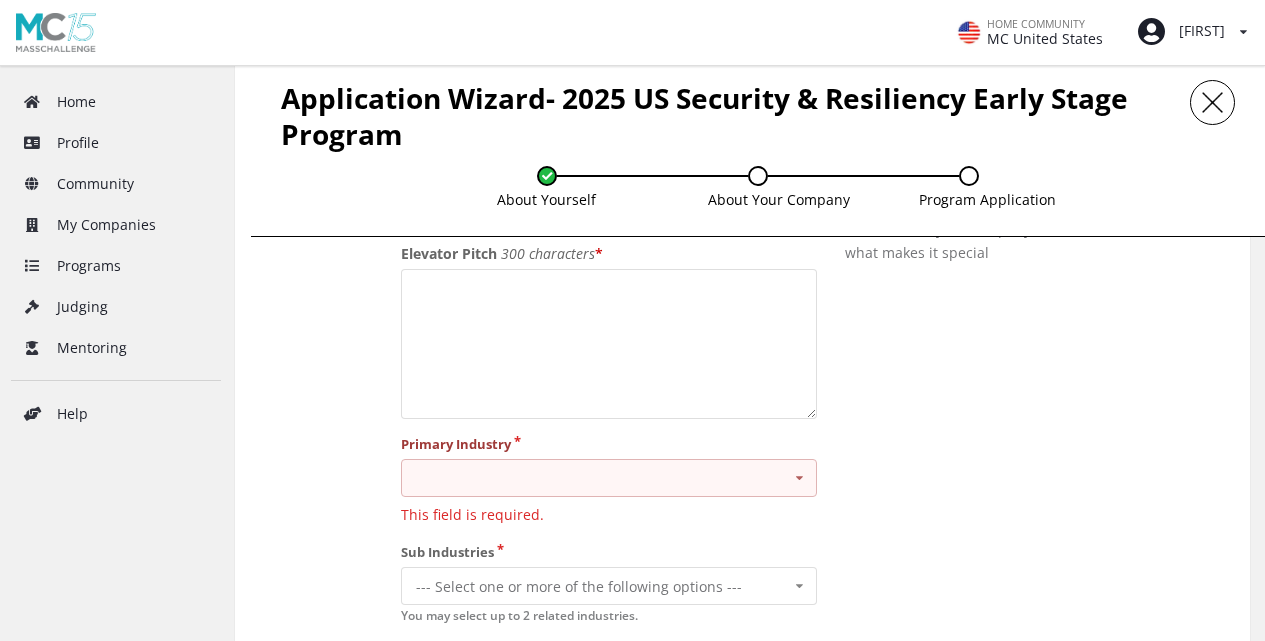 click on "Helpful info Tell us about your company and what makes it special" at bounding box center (964, 593) 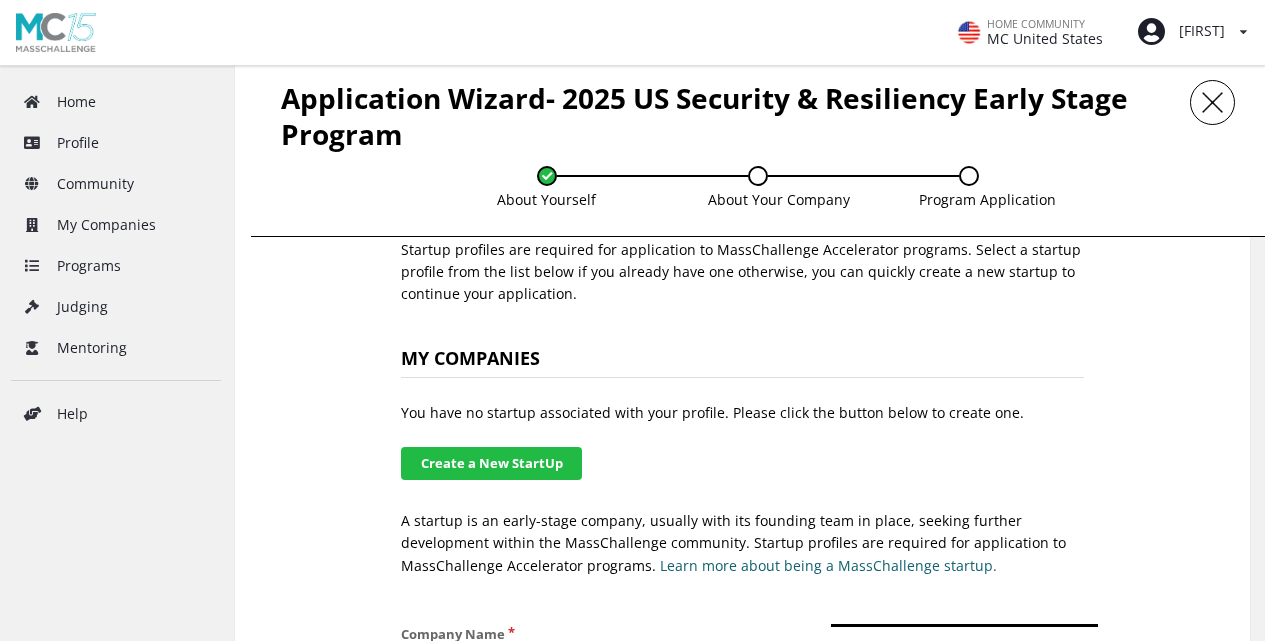 scroll, scrollTop: 966, scrollLeft: 0, axis: vertical 